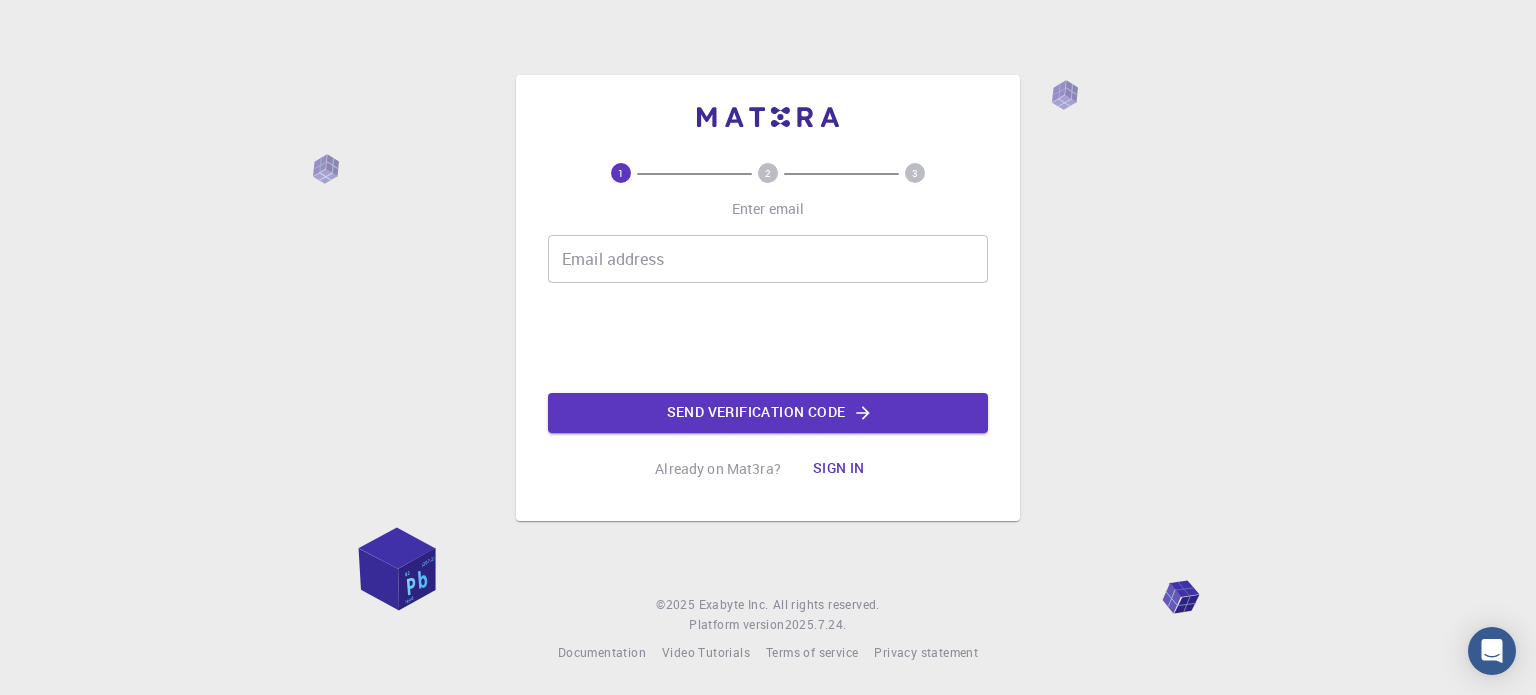scroll, scrollTop: 0, scrollLeft: 0, axis: both 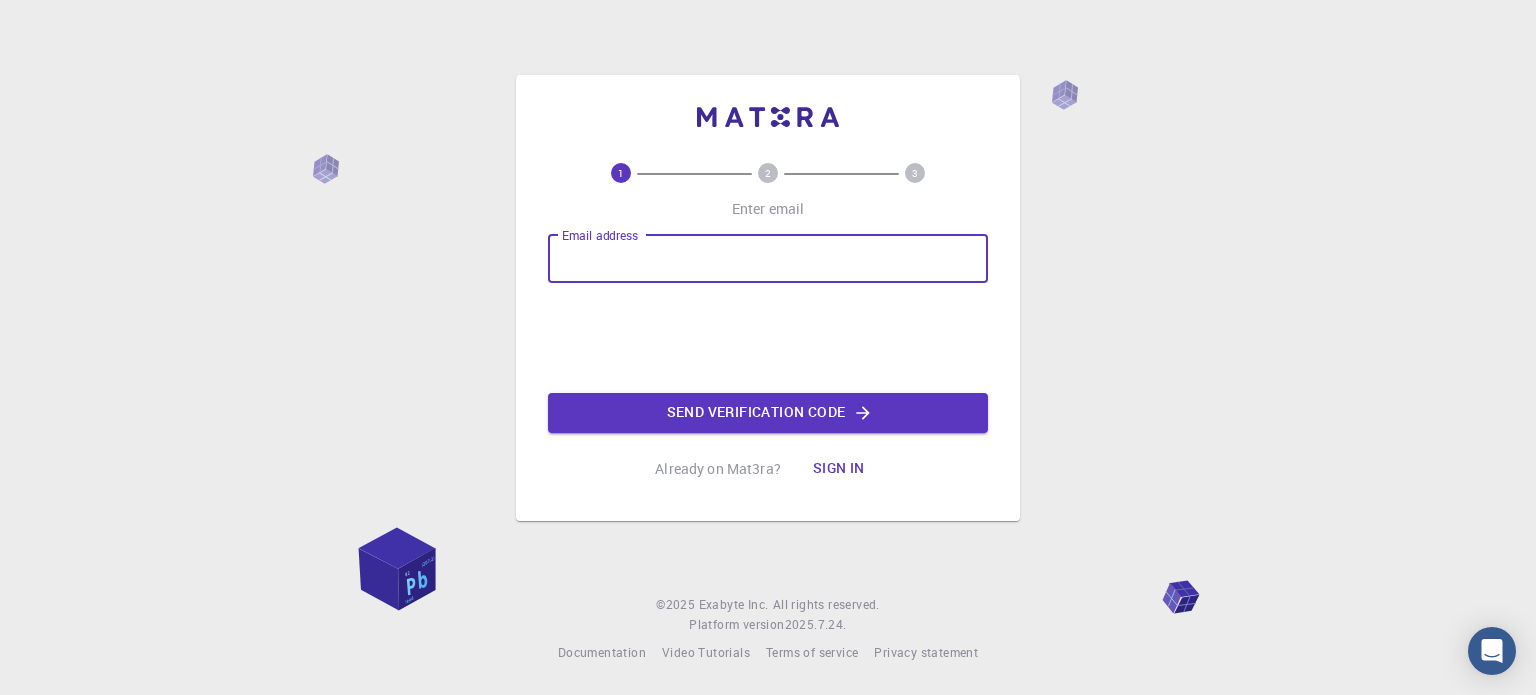 click on "Email address" at bounding box center (768, 259) 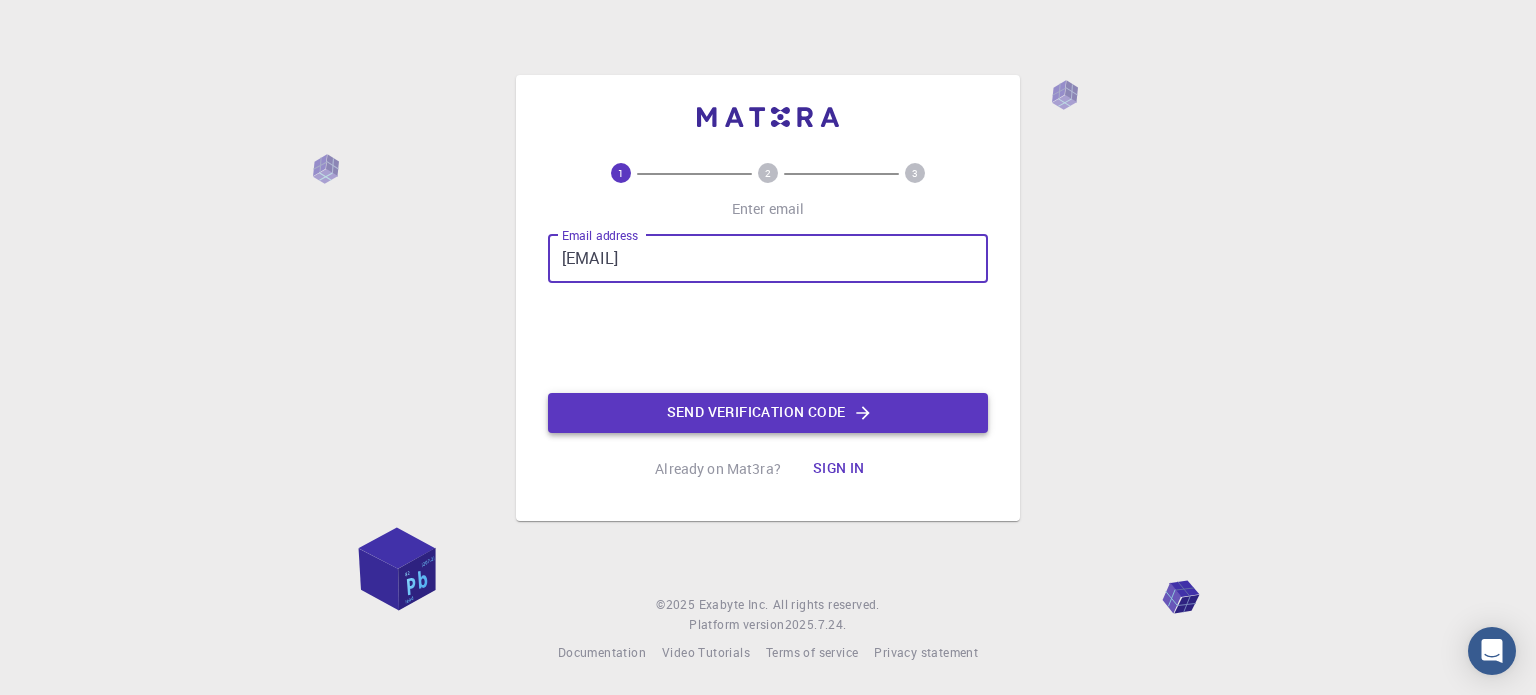 click on "Send verification code" 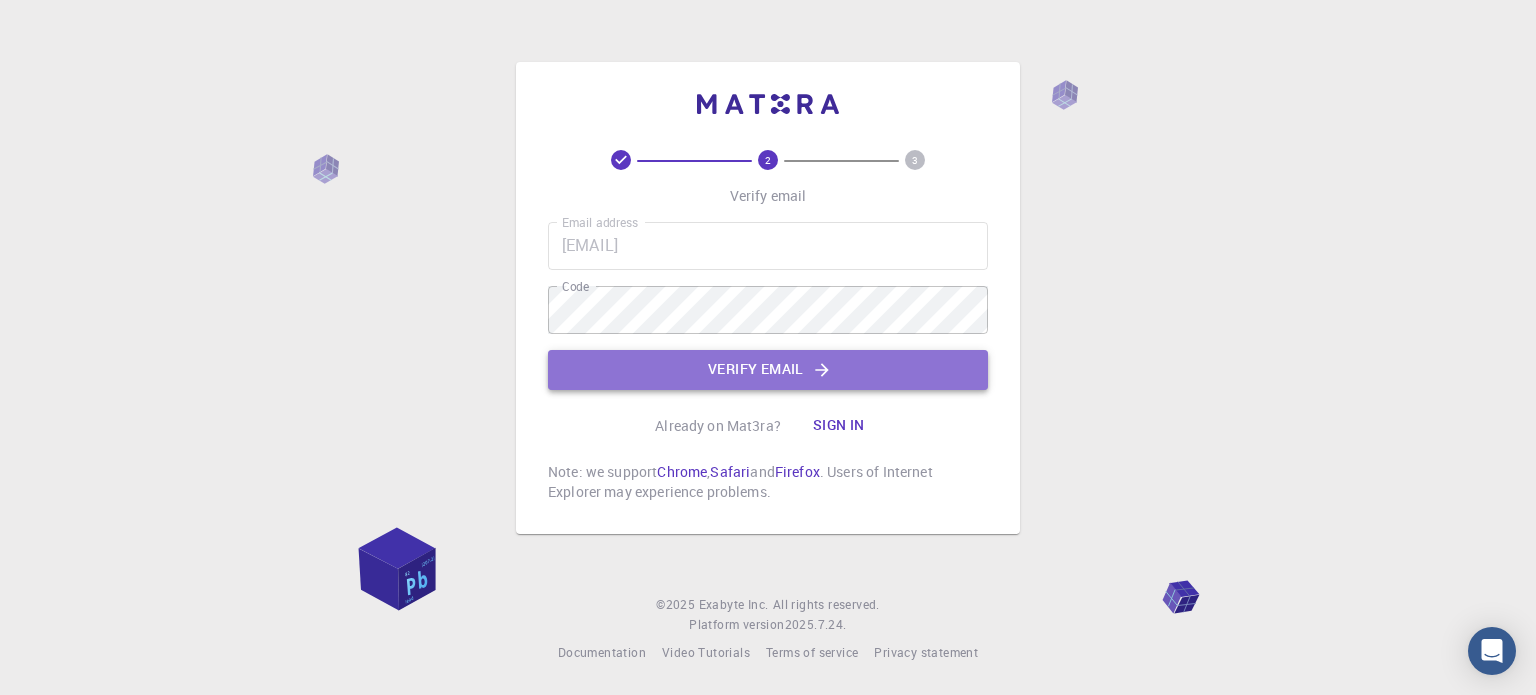 click on "Verify email" 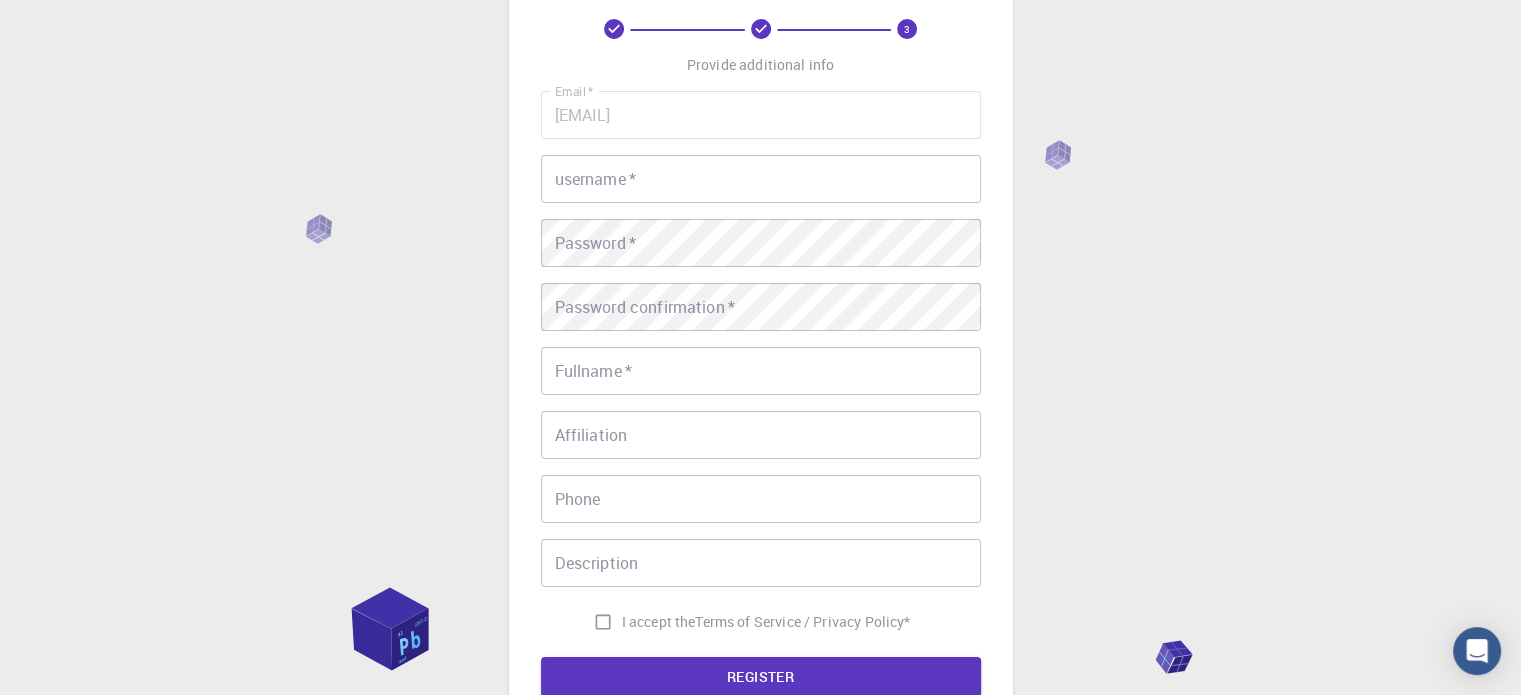 scroll, scrollTop: 108, scrollLeft: 0, axis: vertical 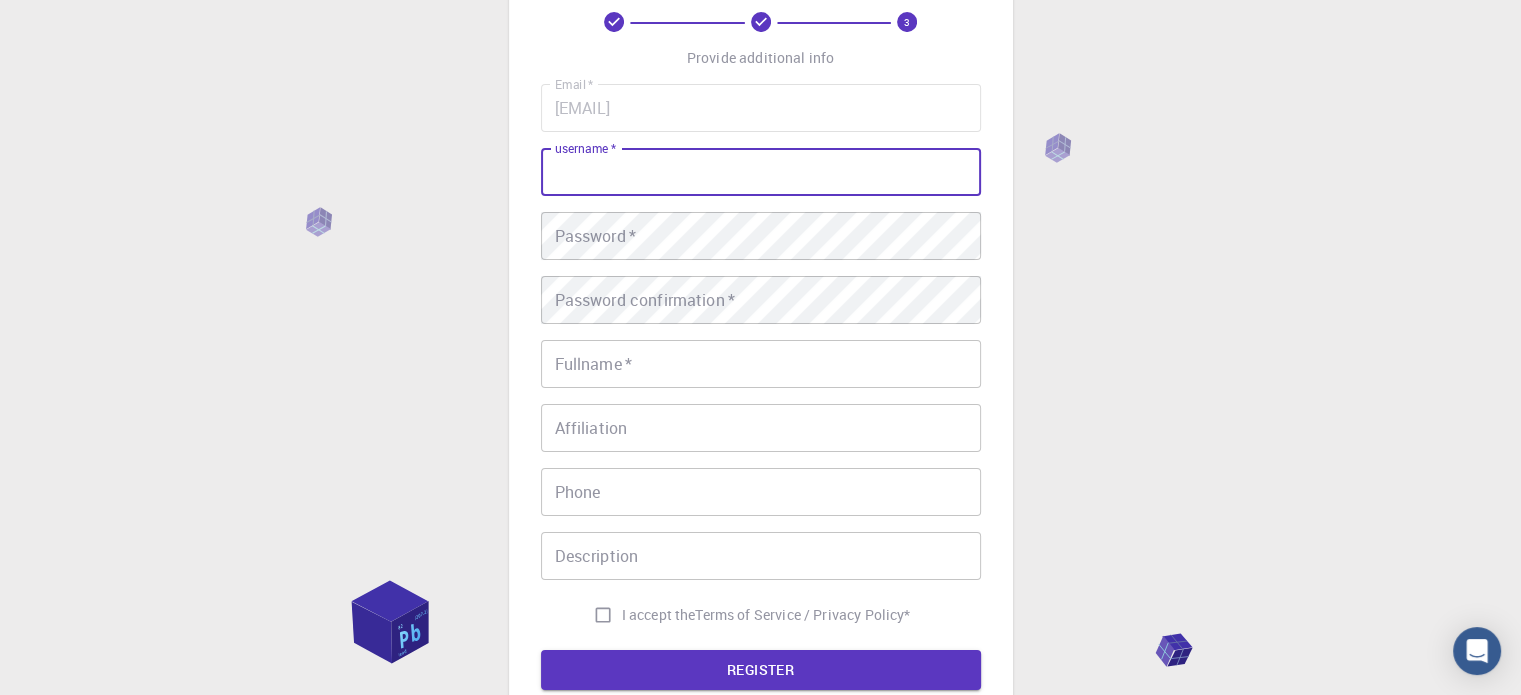 click on "username   *" at bounding box center (761, 172) 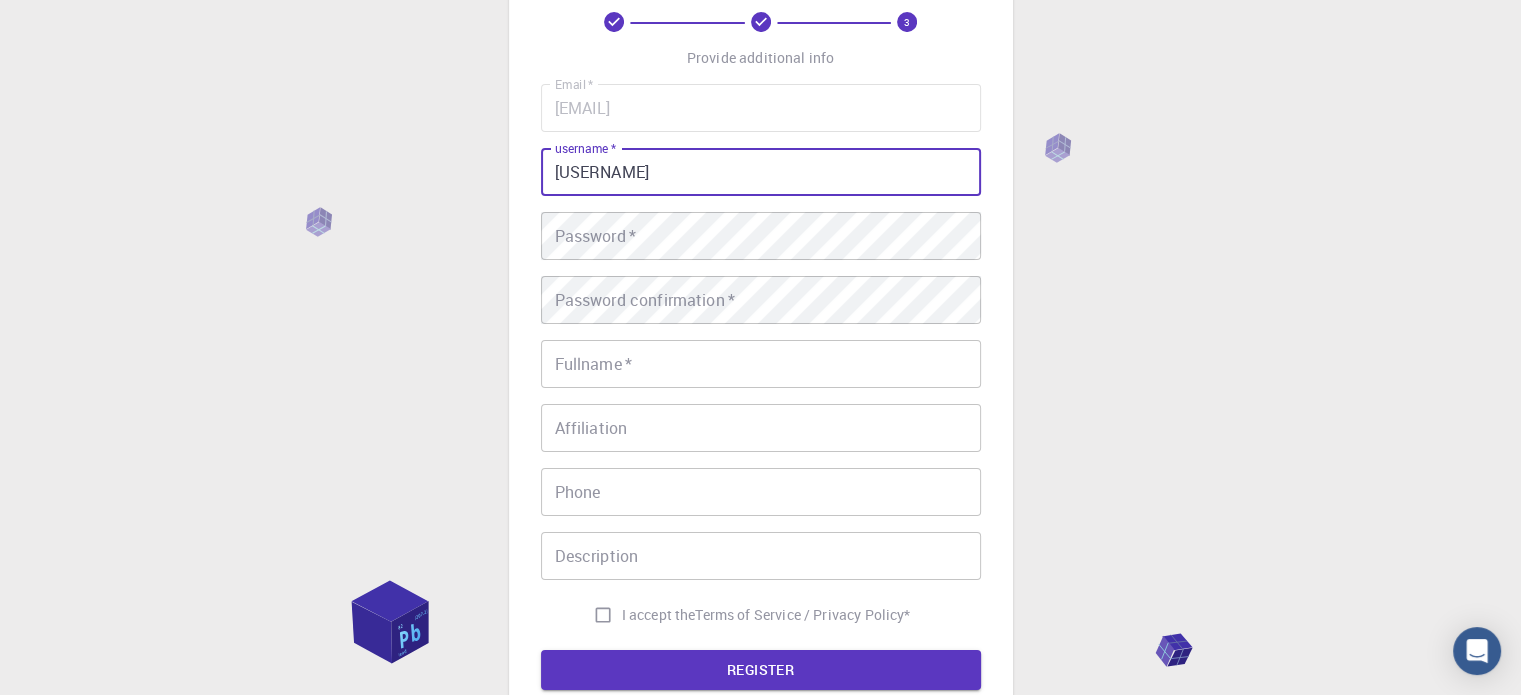 type on "[USERNAME]" 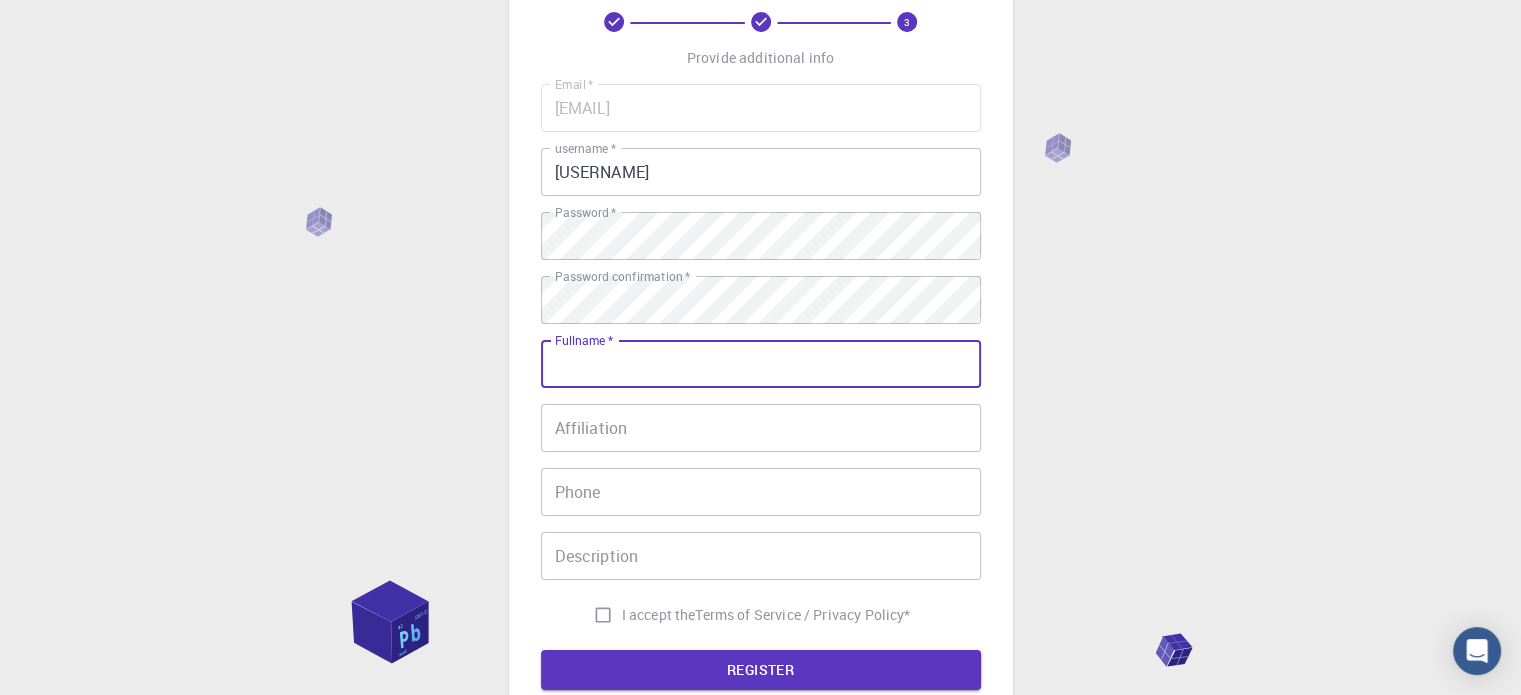 click on "Fullname   *" at bounding box center [761, 364] 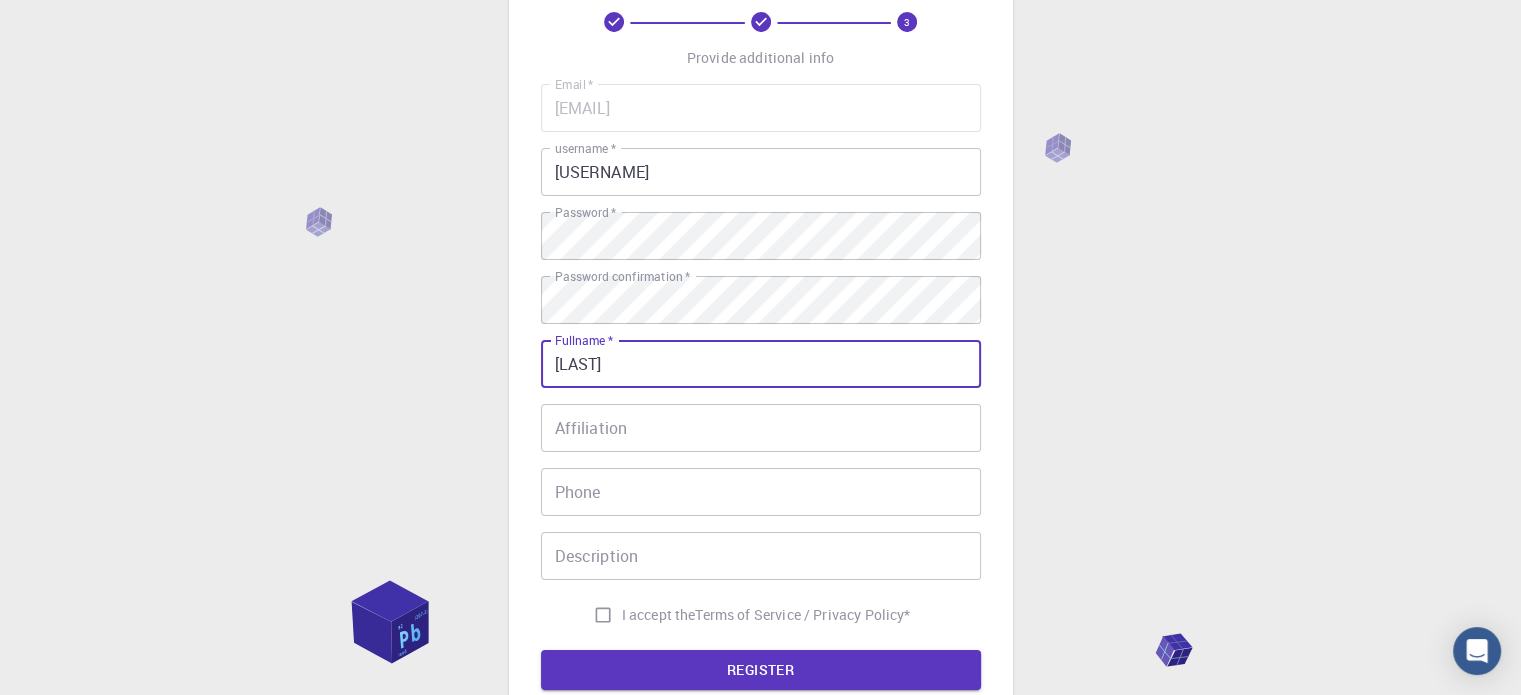 type on "[LAST]" 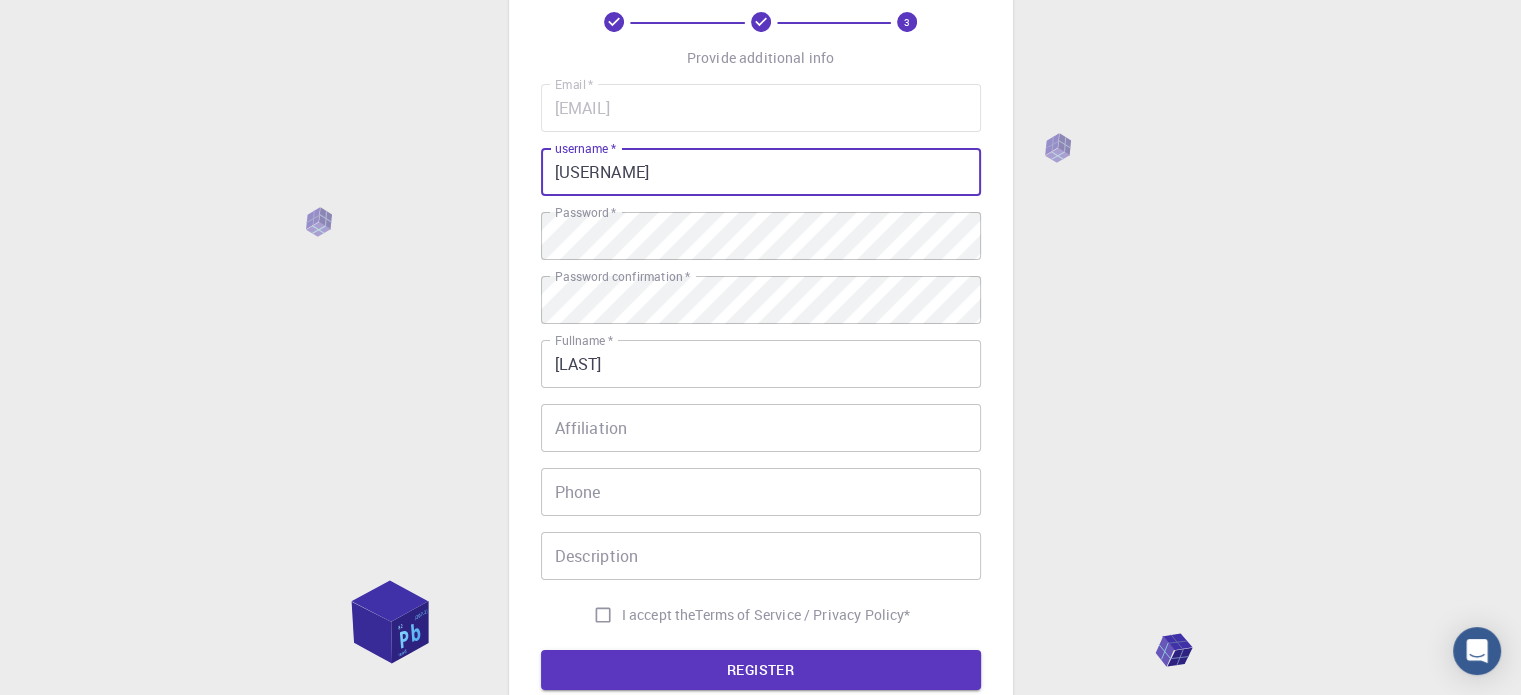click on "[USERNAME]" at bounding box center (761, 172) 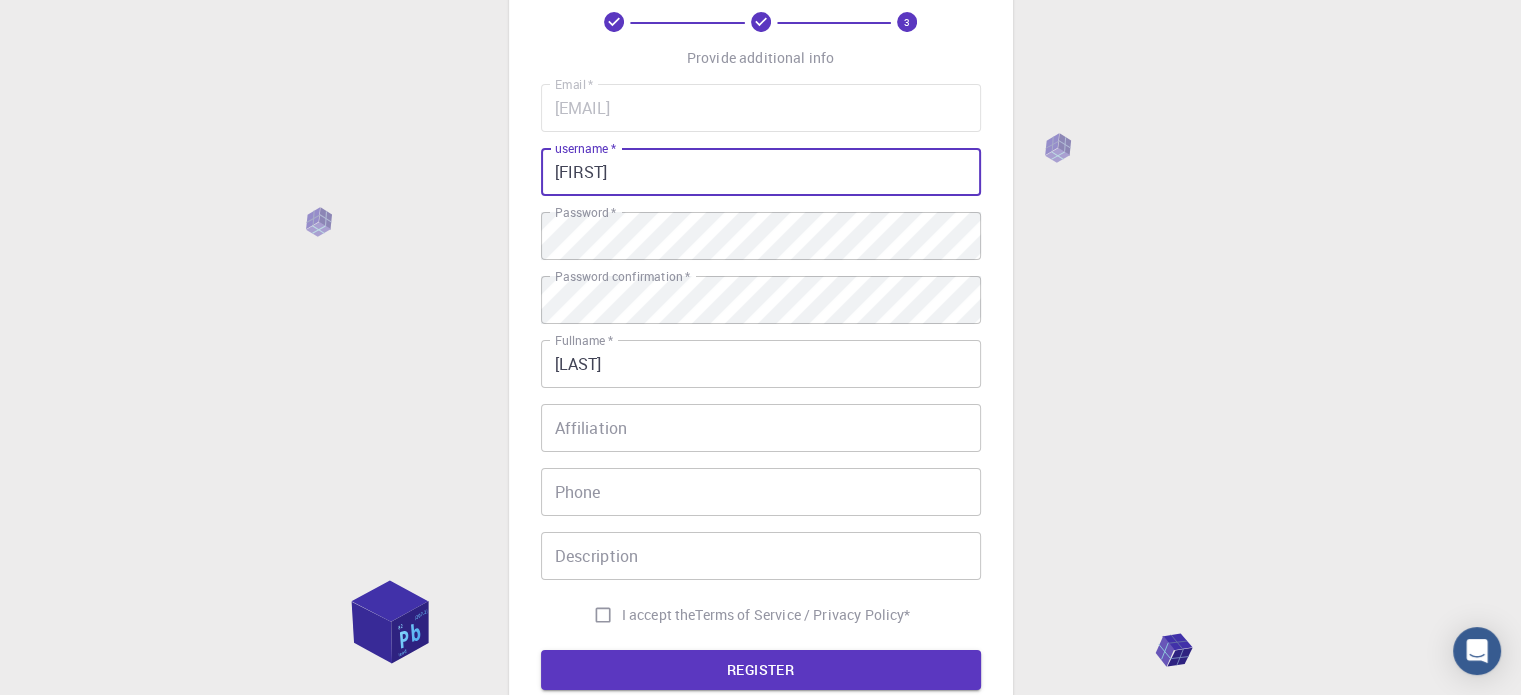 type on "[FIRST]" 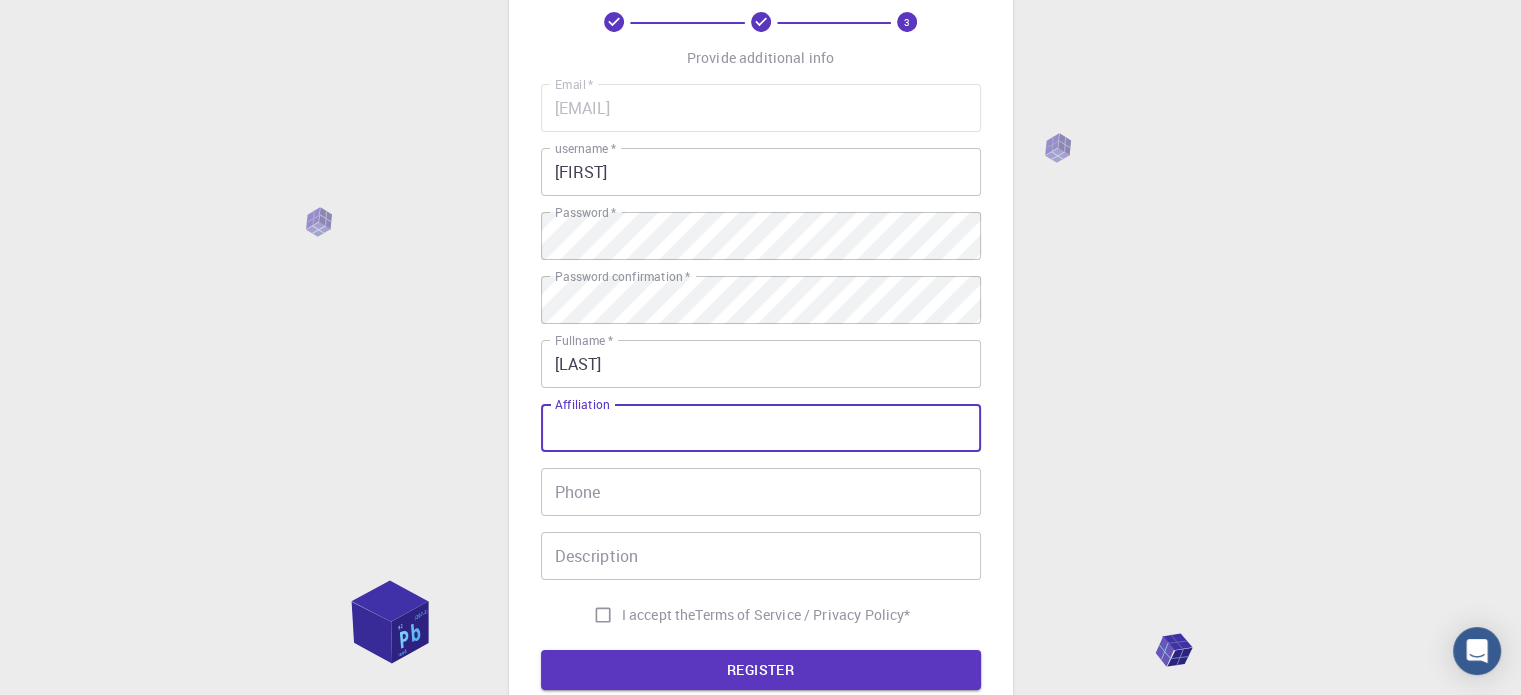click on "Affiliation" at bounding box center (761, 428) 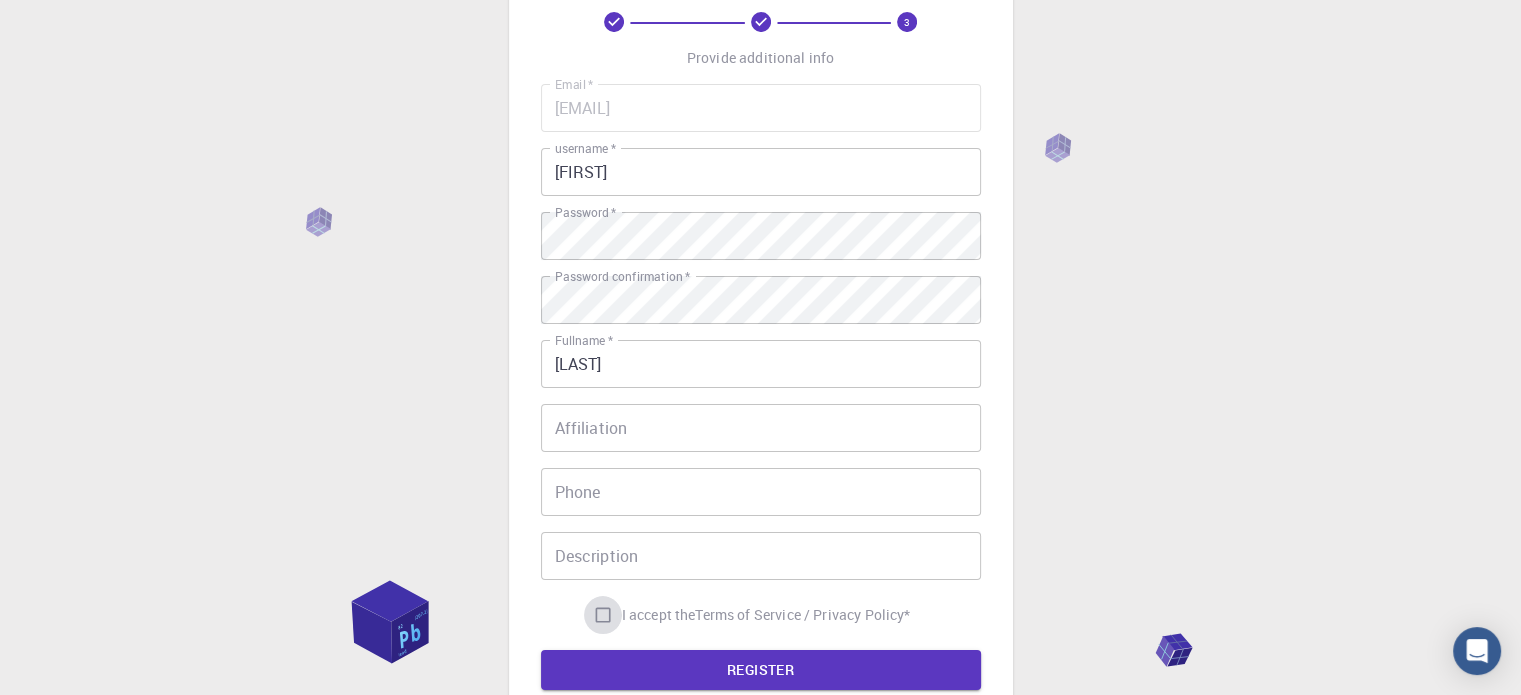 click on "I accept the  Terms of Service / Privacy Policy  *" at bounding box center [603, 615] 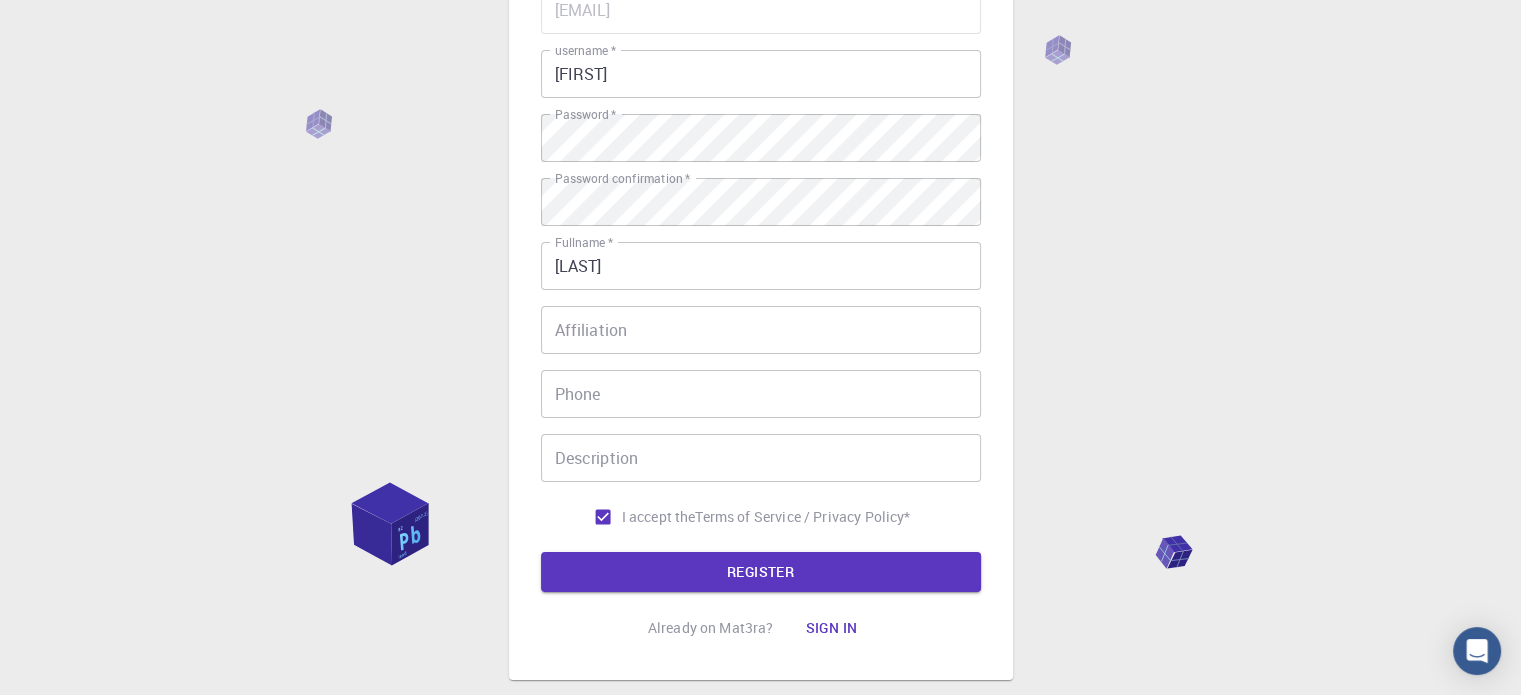 scroll, scrollTop: 208, scrollLeft: 0, axis: vertical 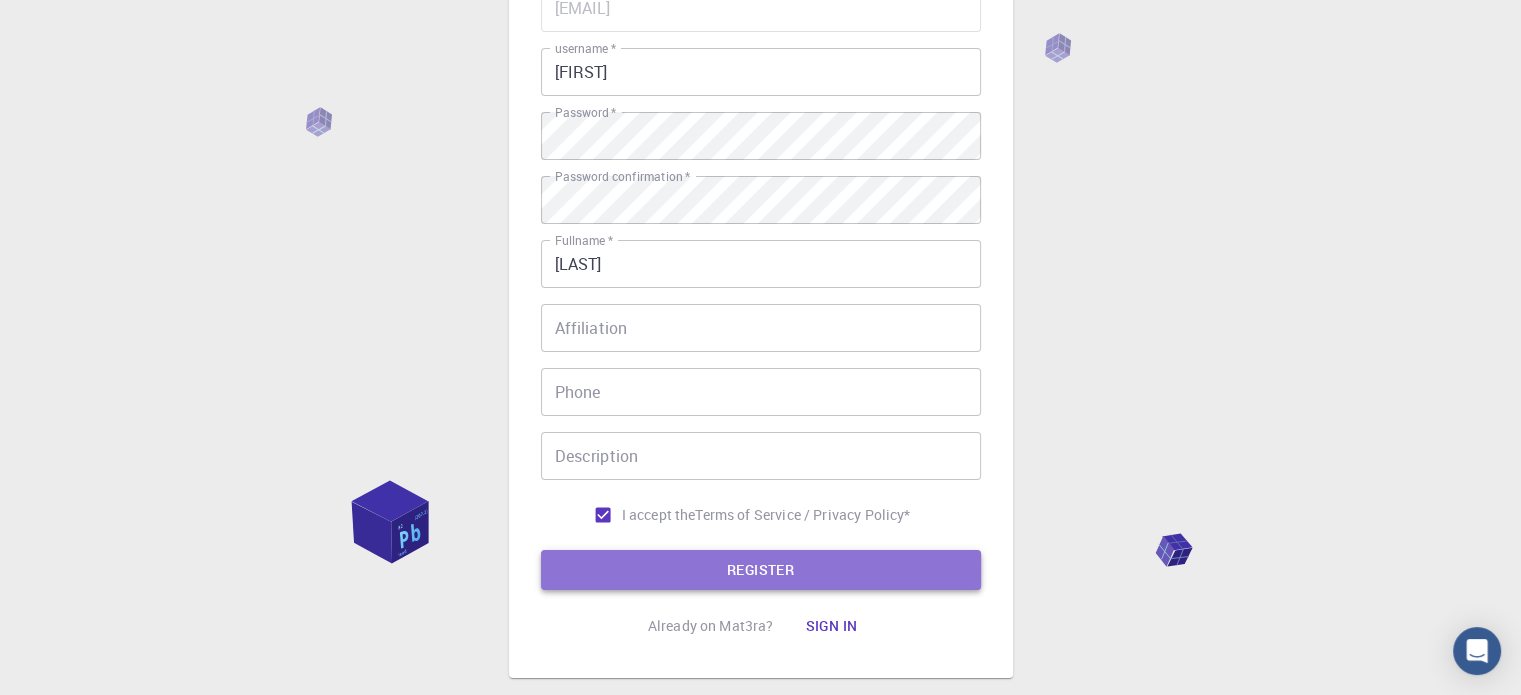 click on "REGISTER" at bounding box center [761, 570] 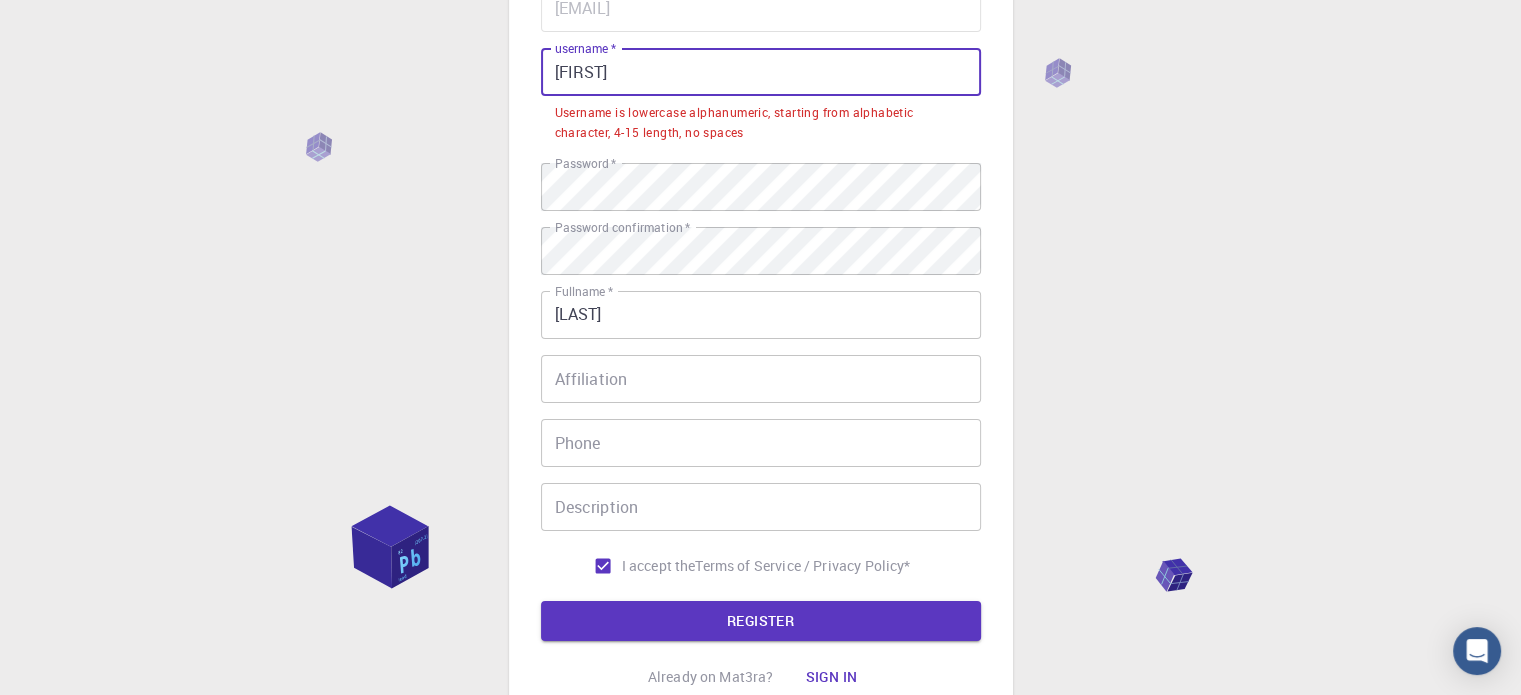click on "[FIRST]" at bounding box center (761, 72) 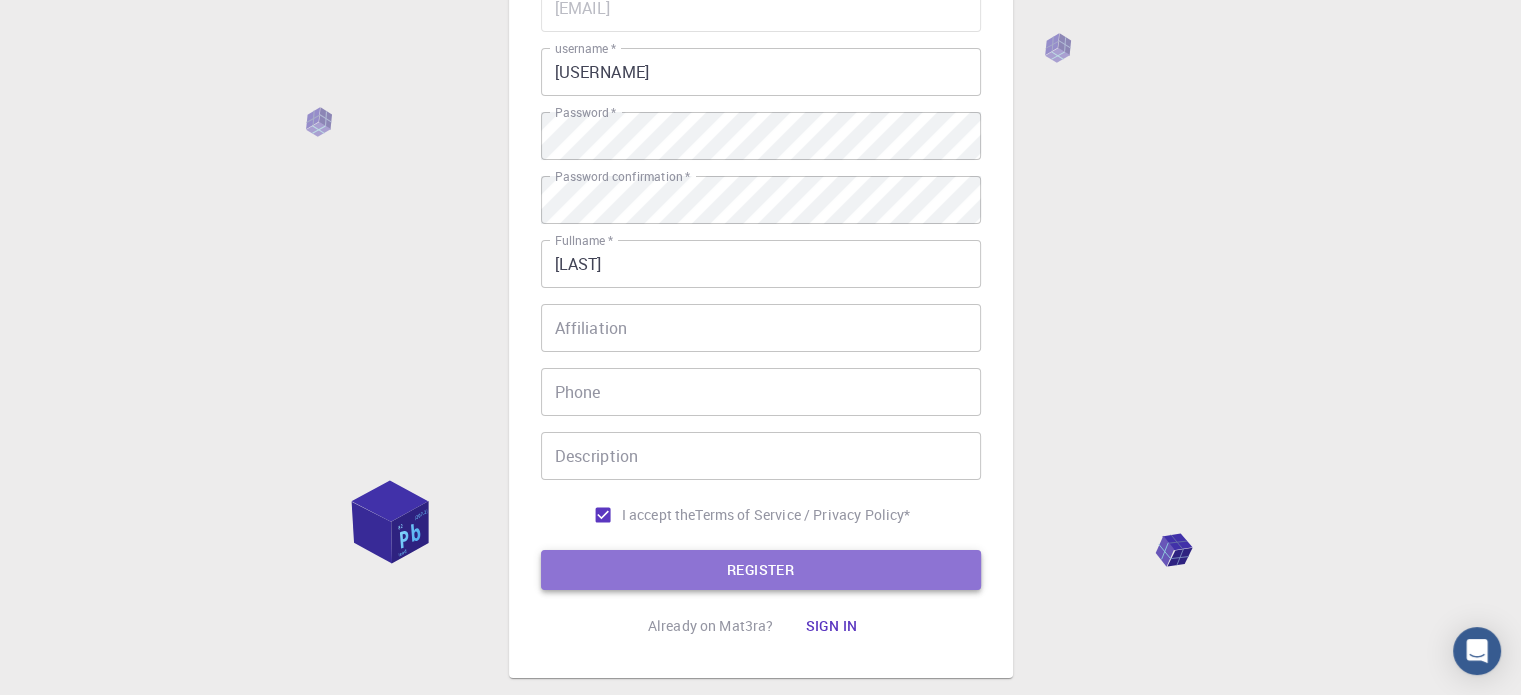 click on "REGISTER" at bounding box center [761, 570] 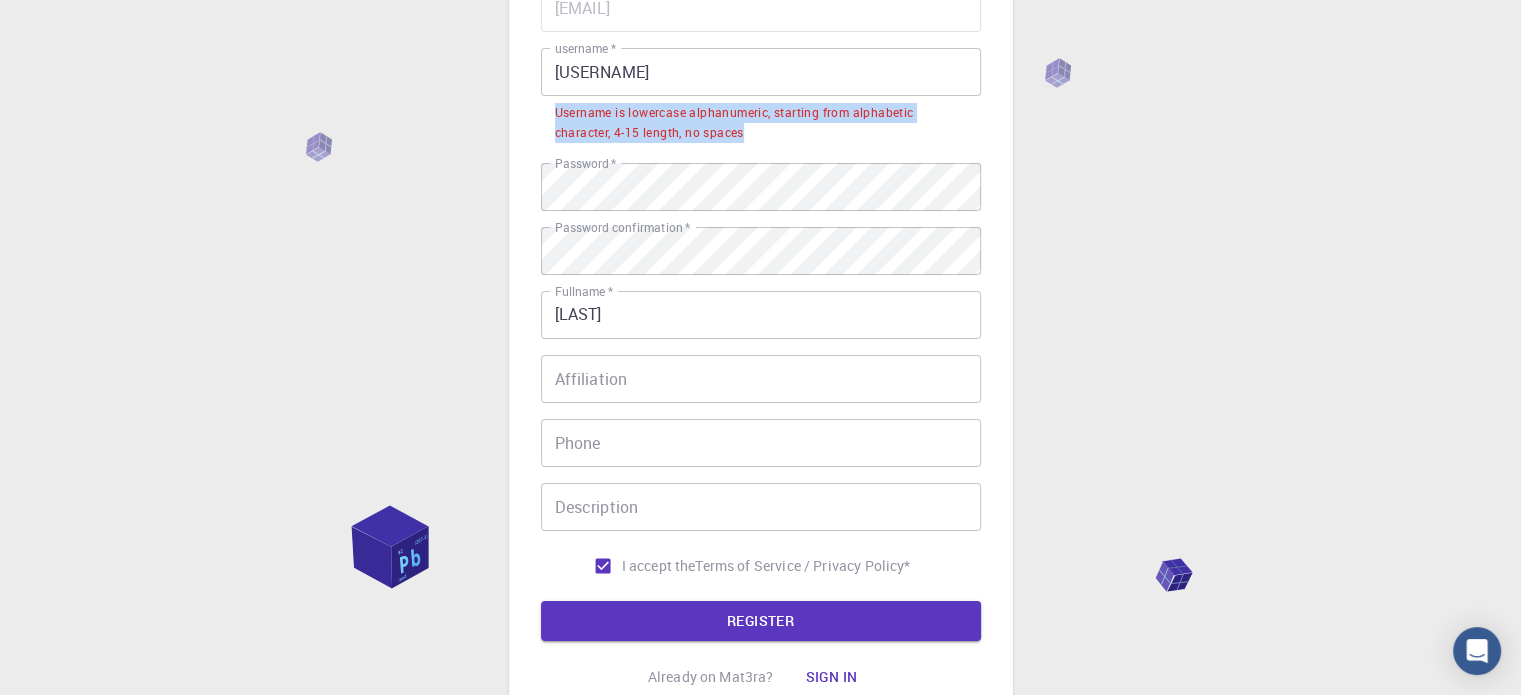 drag, startPoint x: 557, startPoint y: 111, endPoint x: 758, endPoint y: 135, distance: 202.42776 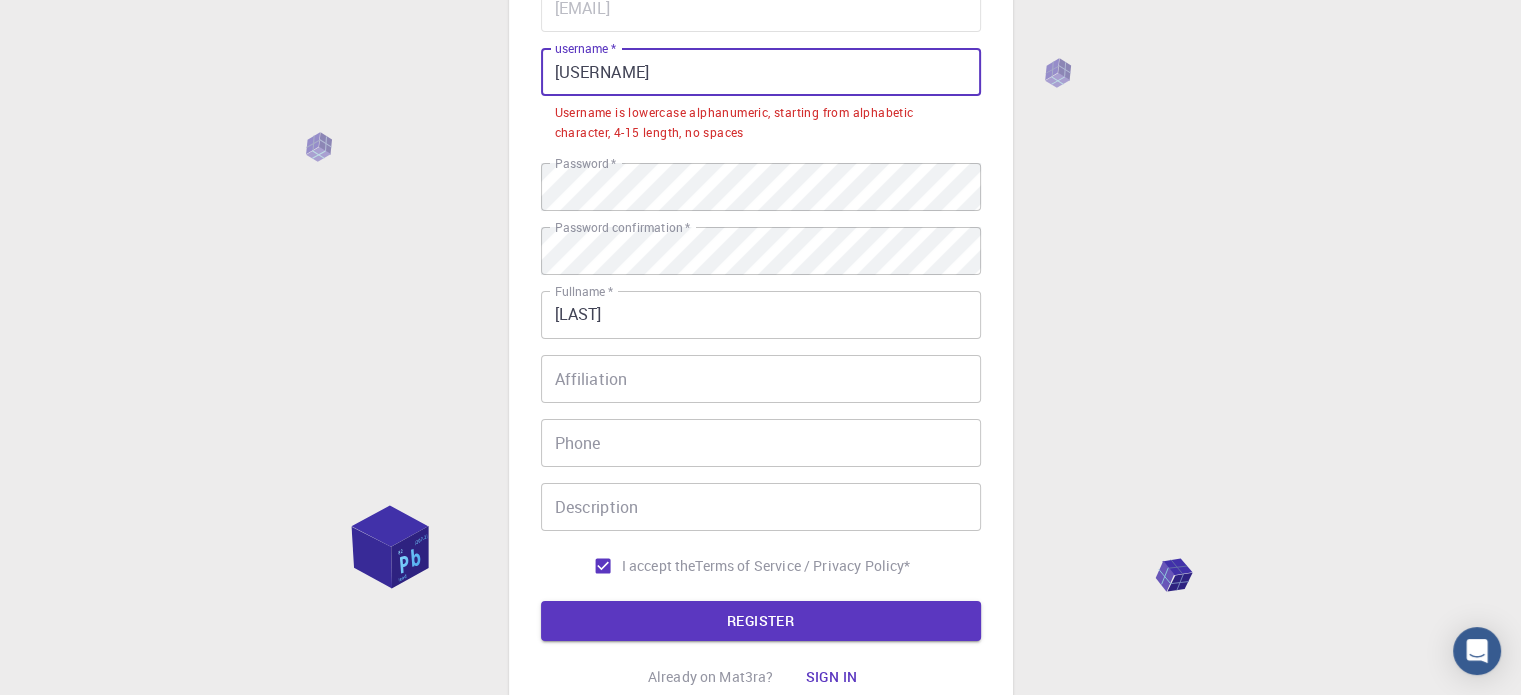 click on "[USERNAME]" at bounding box center (761, 72) 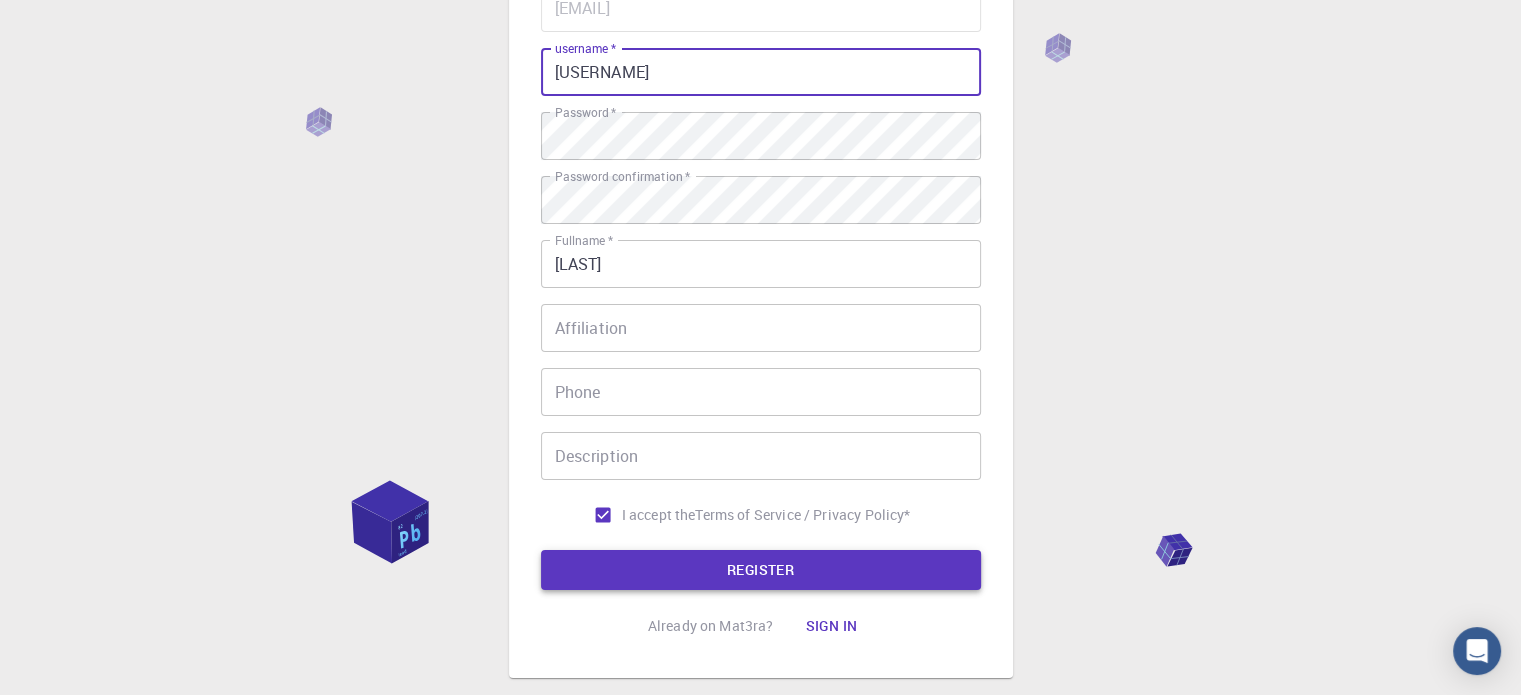 type on "[USERNAME]" 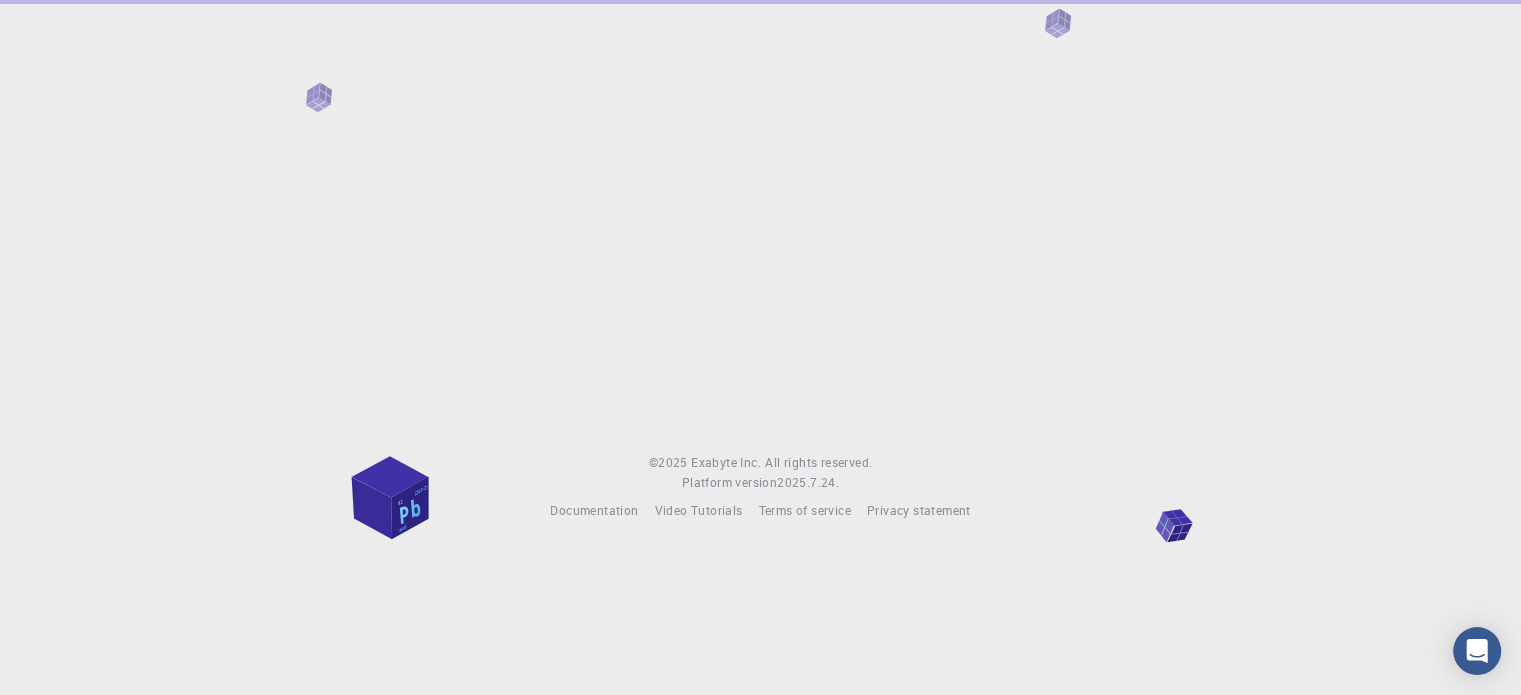 scroll, scrollTop: 0, scrollLeft: 0, axis: both 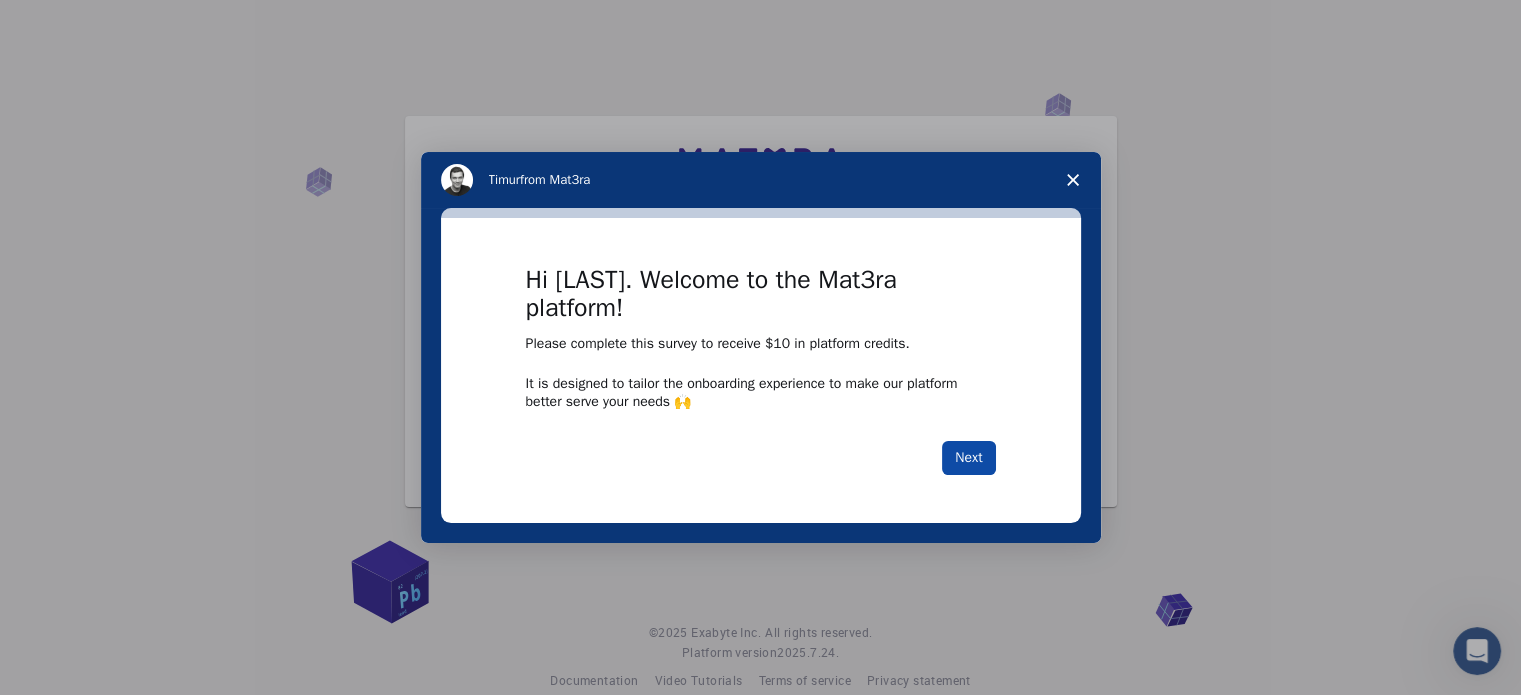 click on "Next" at bounding box center (968, 458) 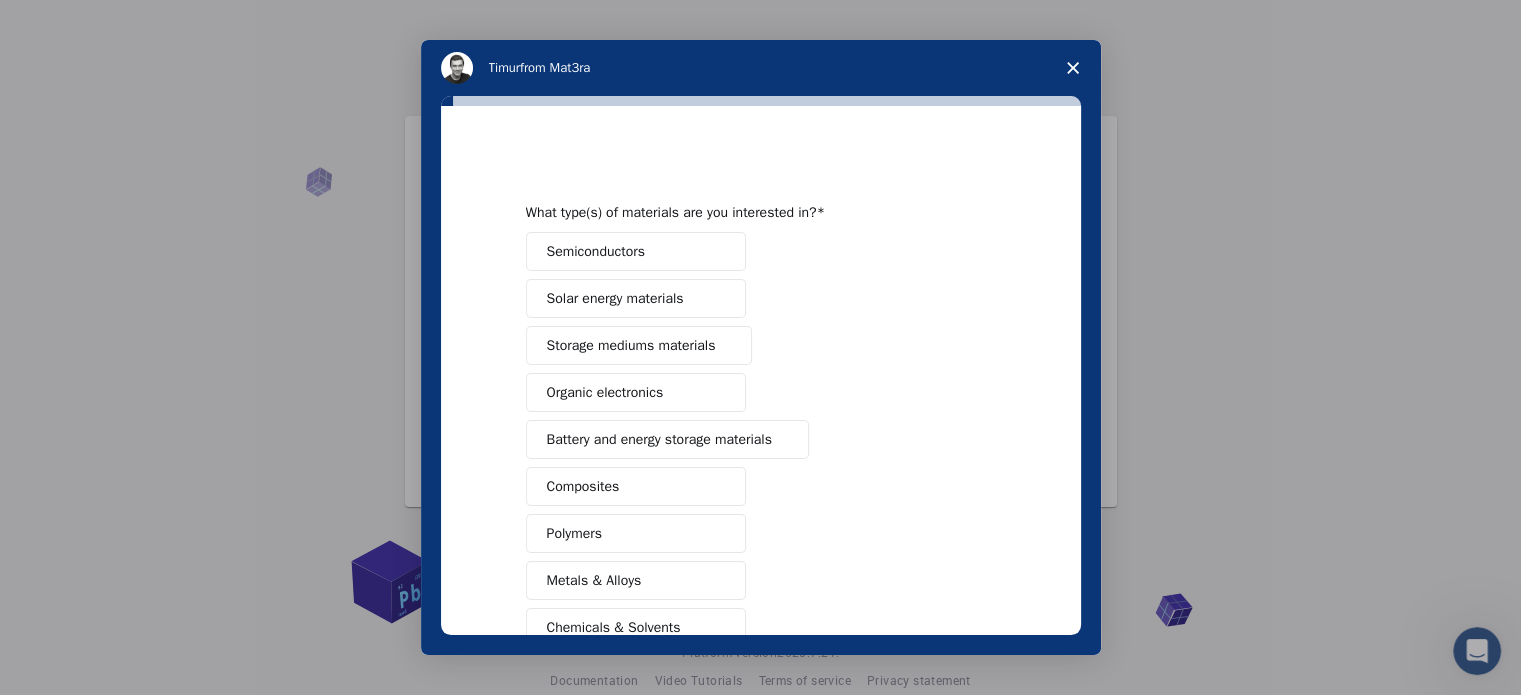 click 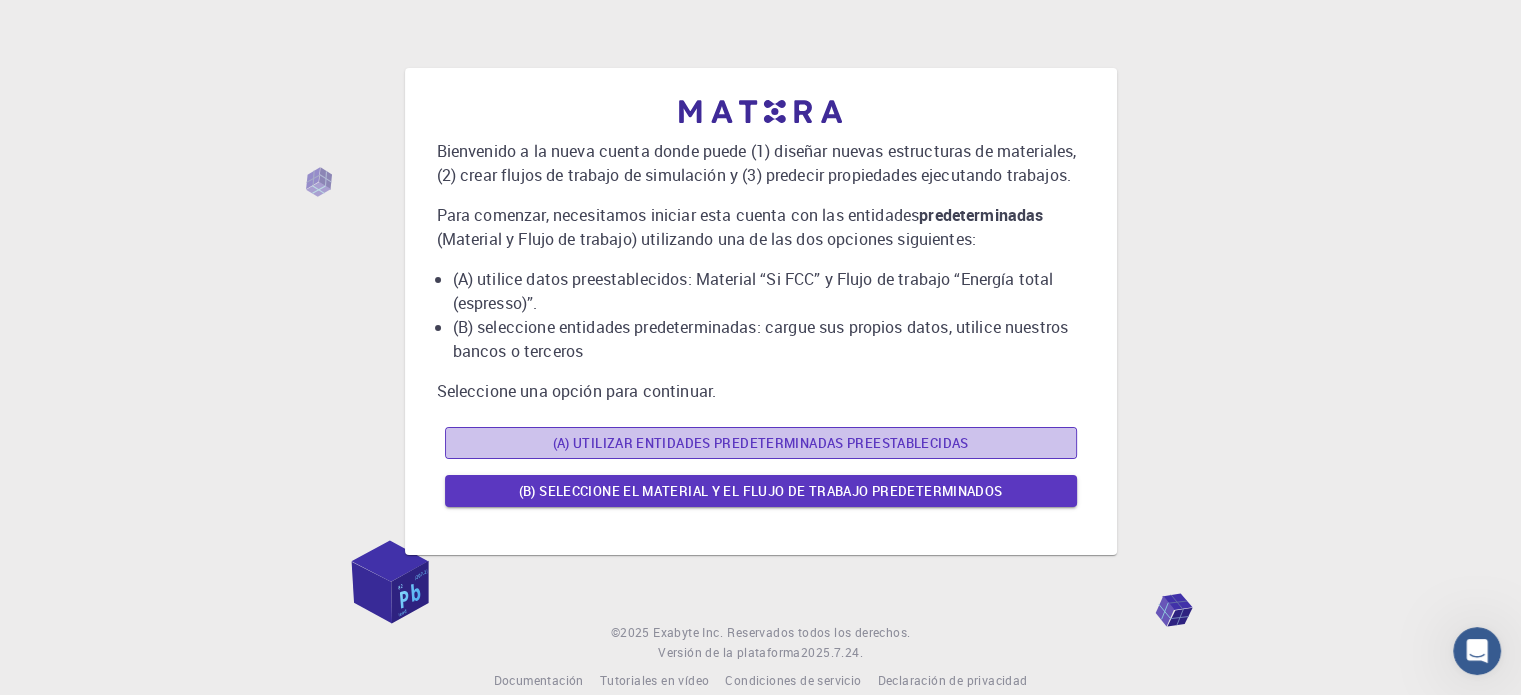 click on "(A) Utilizar entidades predeterminadas preestablecidas" at bounding box center [760, 443] 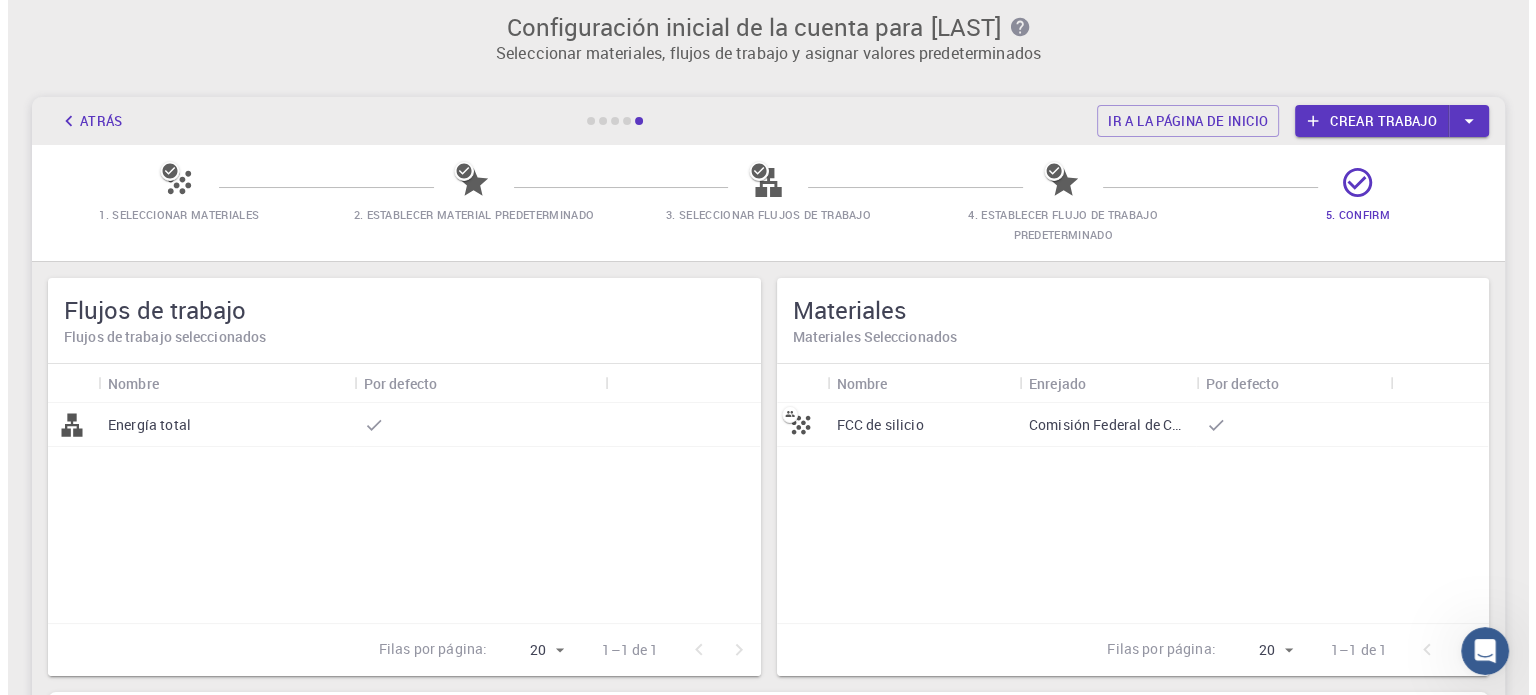 scroll, scrollTop: 0, scrollLeft: 0, axis: both 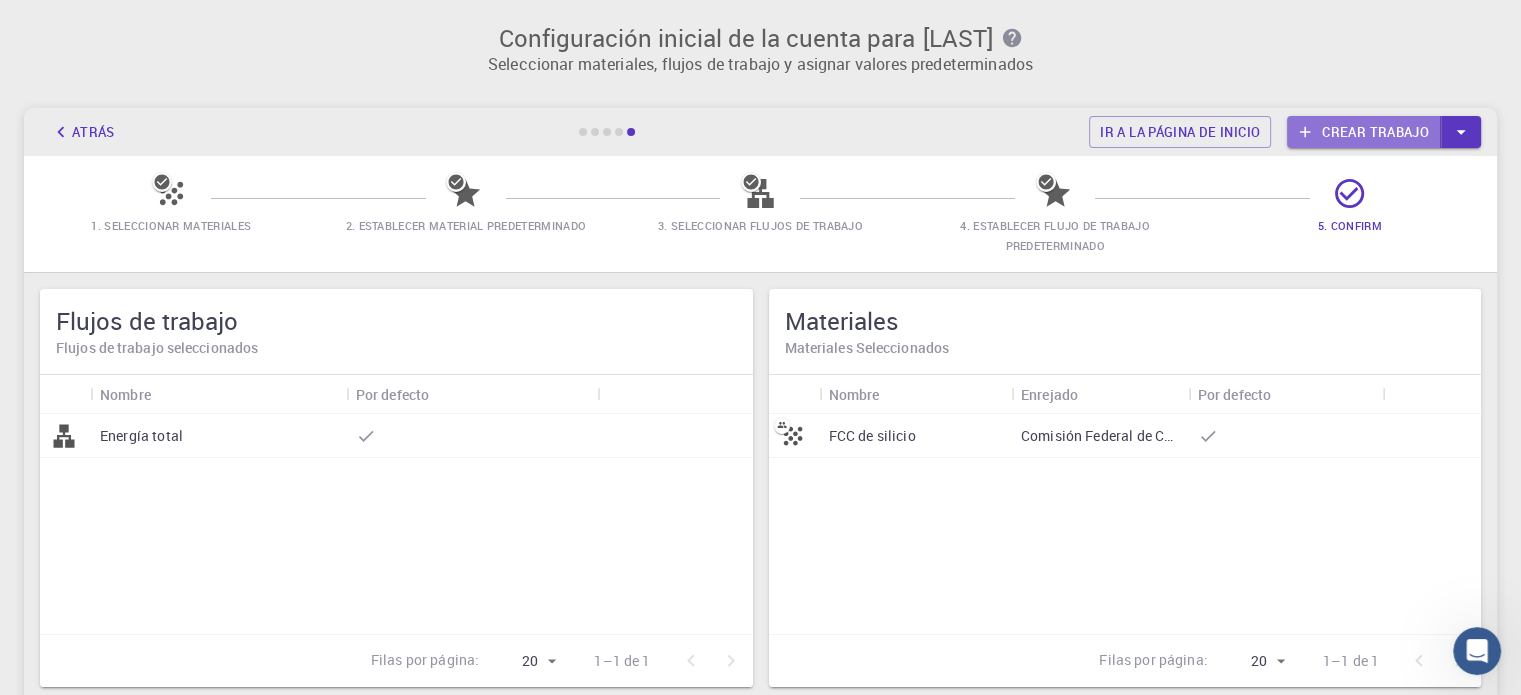 click on "Crear trabajo" at bounding box center (1375, 132) 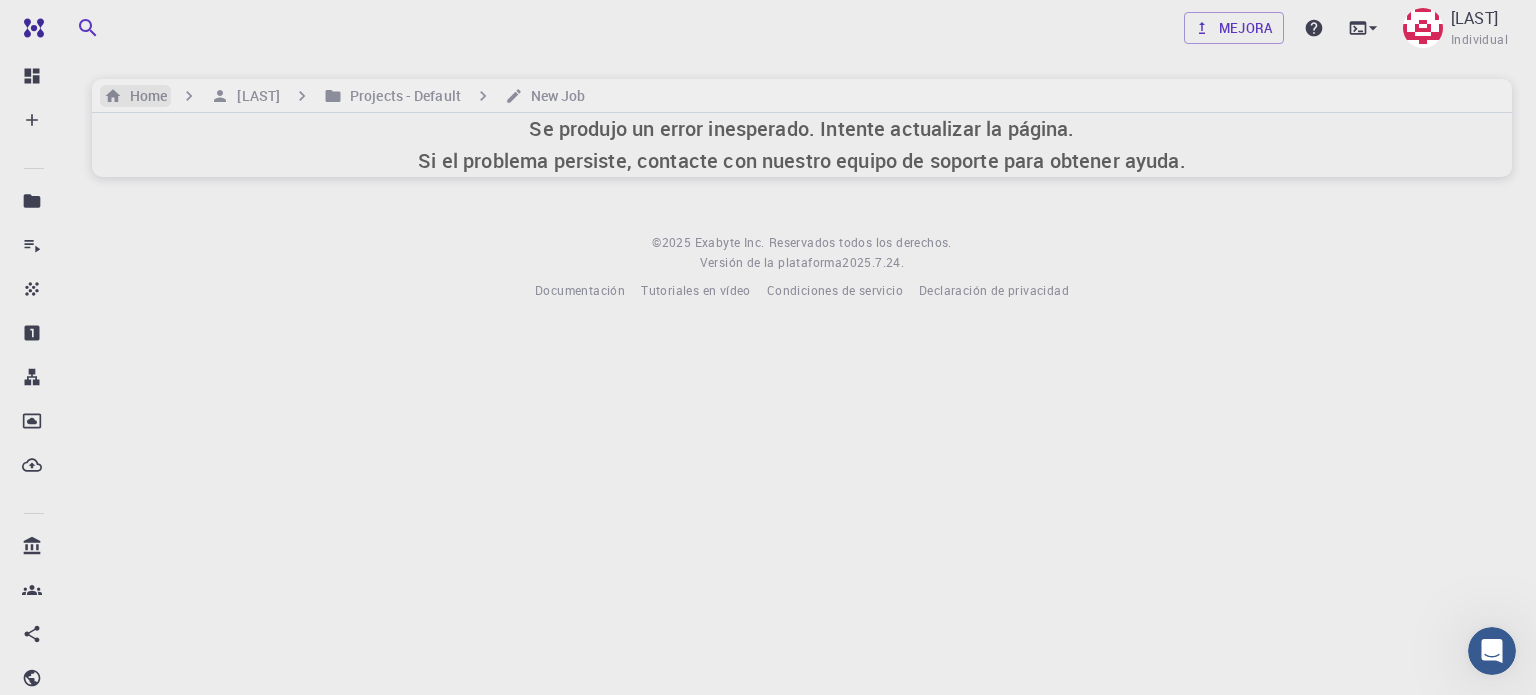 click on "Home" at bounding box center (144, 96) 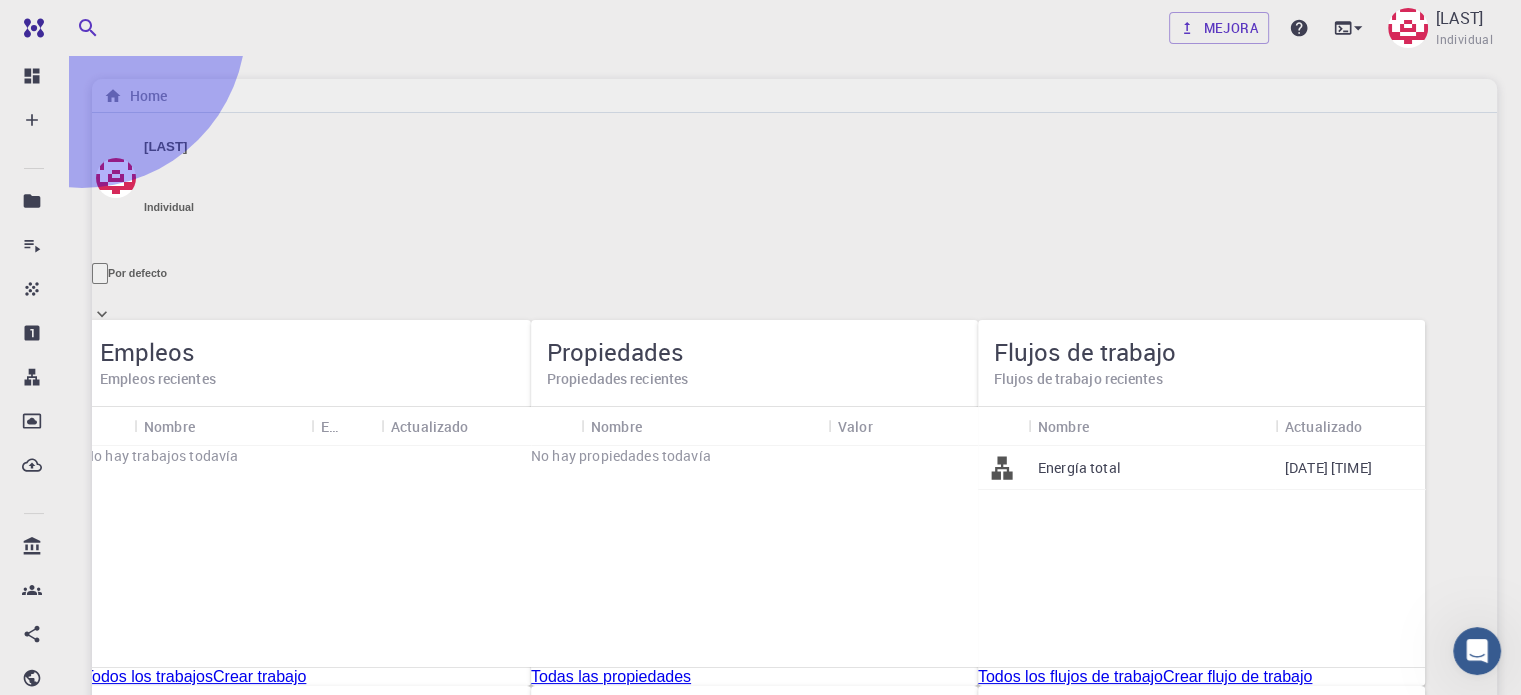 click on "Crear flujo de trabajo" at bounding box center (1237, 676) 